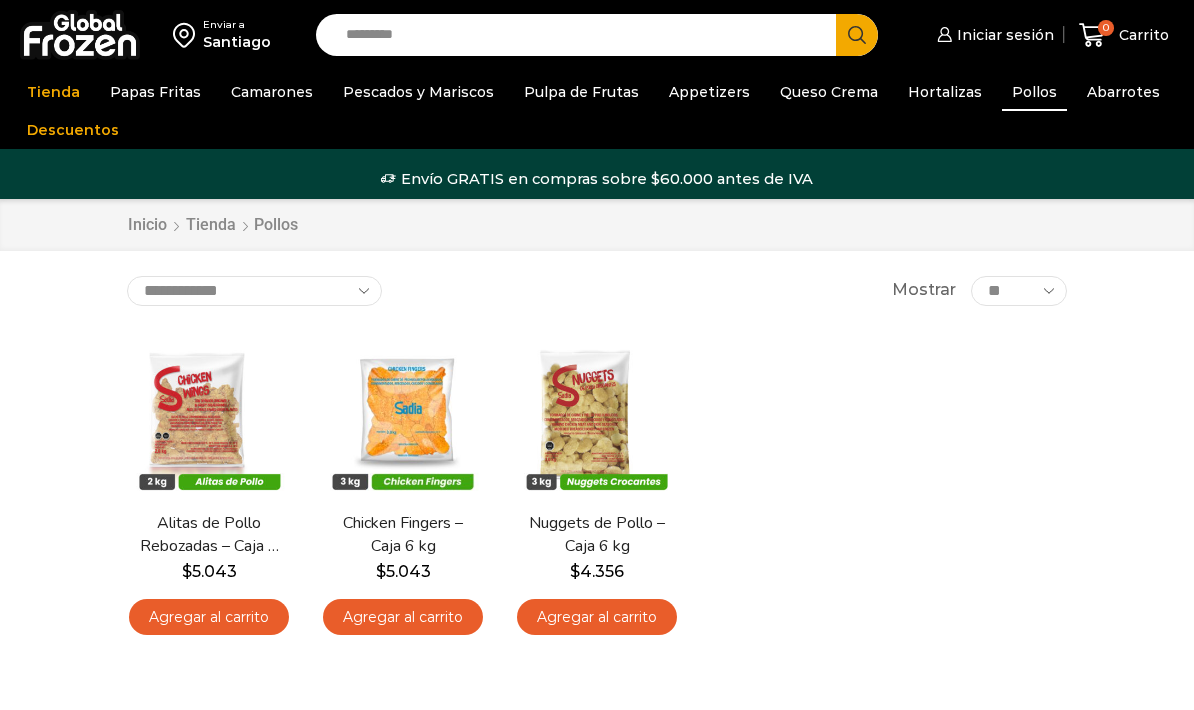 scroll, scrollTop: 0, scrollLeft: 0, axis: both 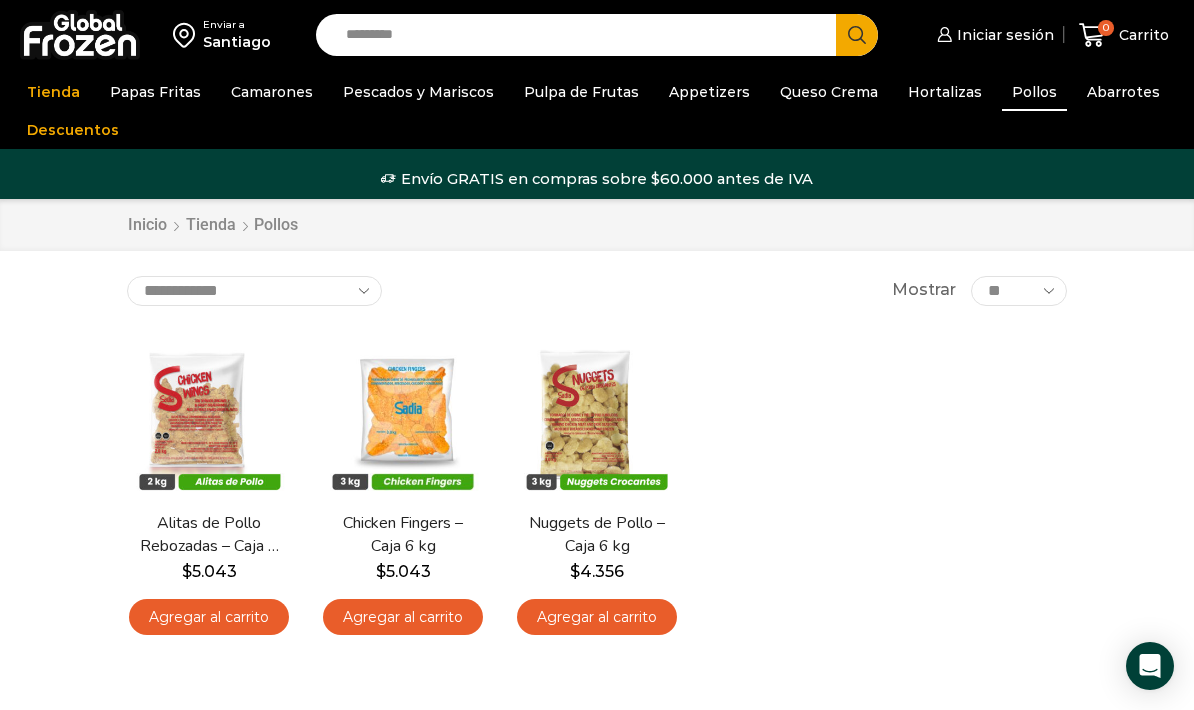 click on "Iniciar sesión" at bounding box center (1003, 35) 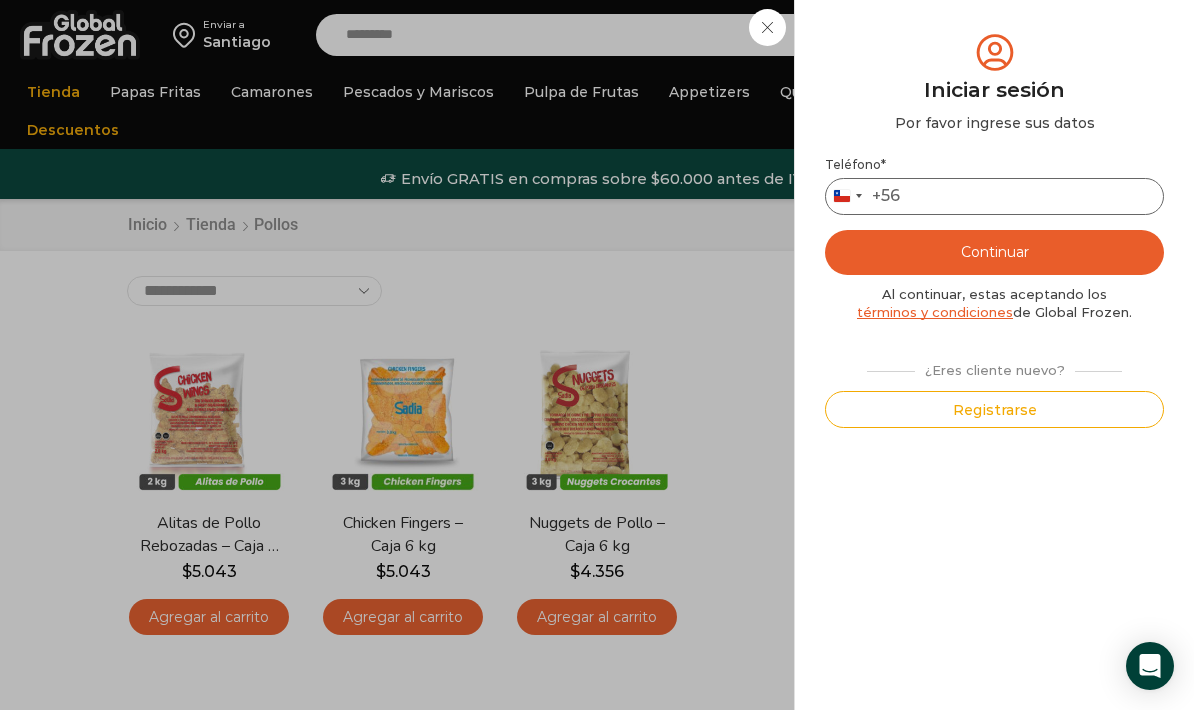 click on "Teléfono
*" at bounding box center [994, 196] 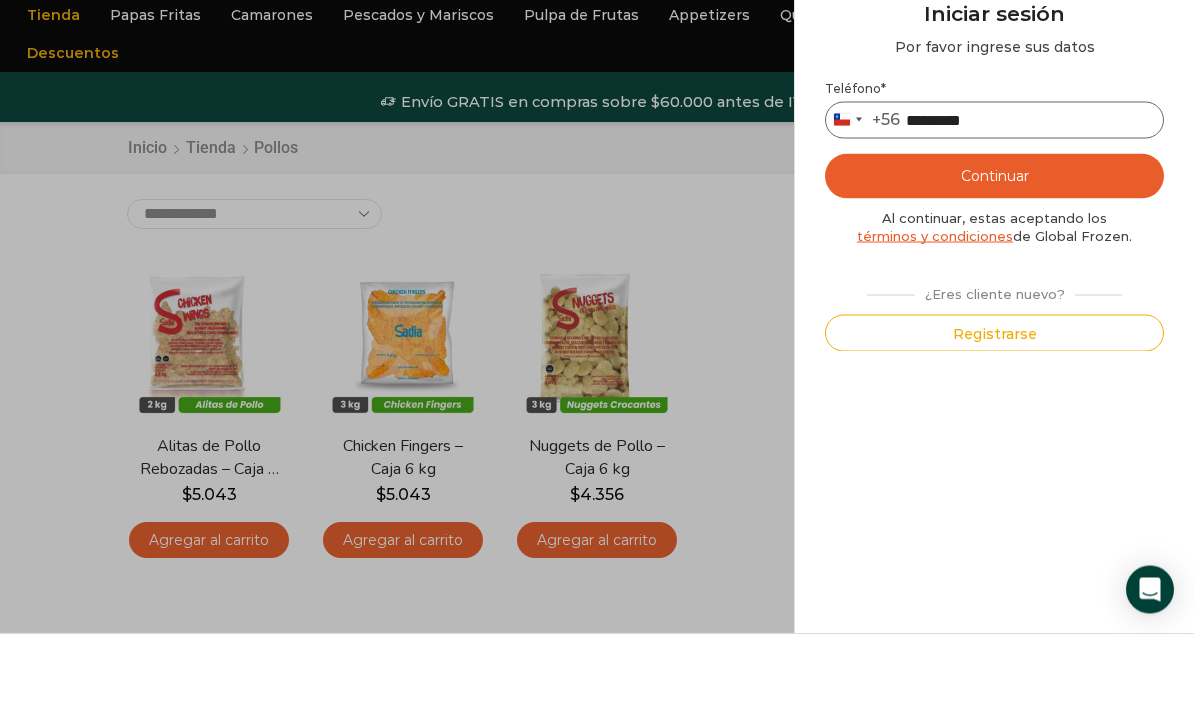 type on "*********" 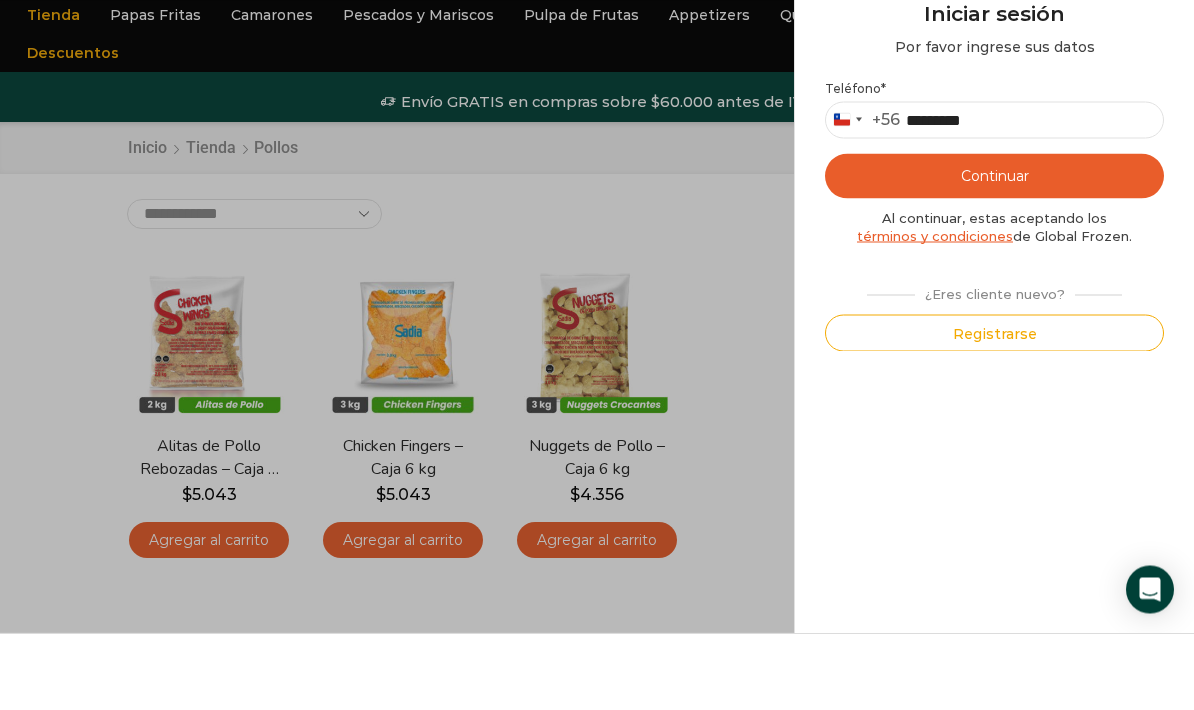 click on "Continuar" at bounding box center (994, 252) 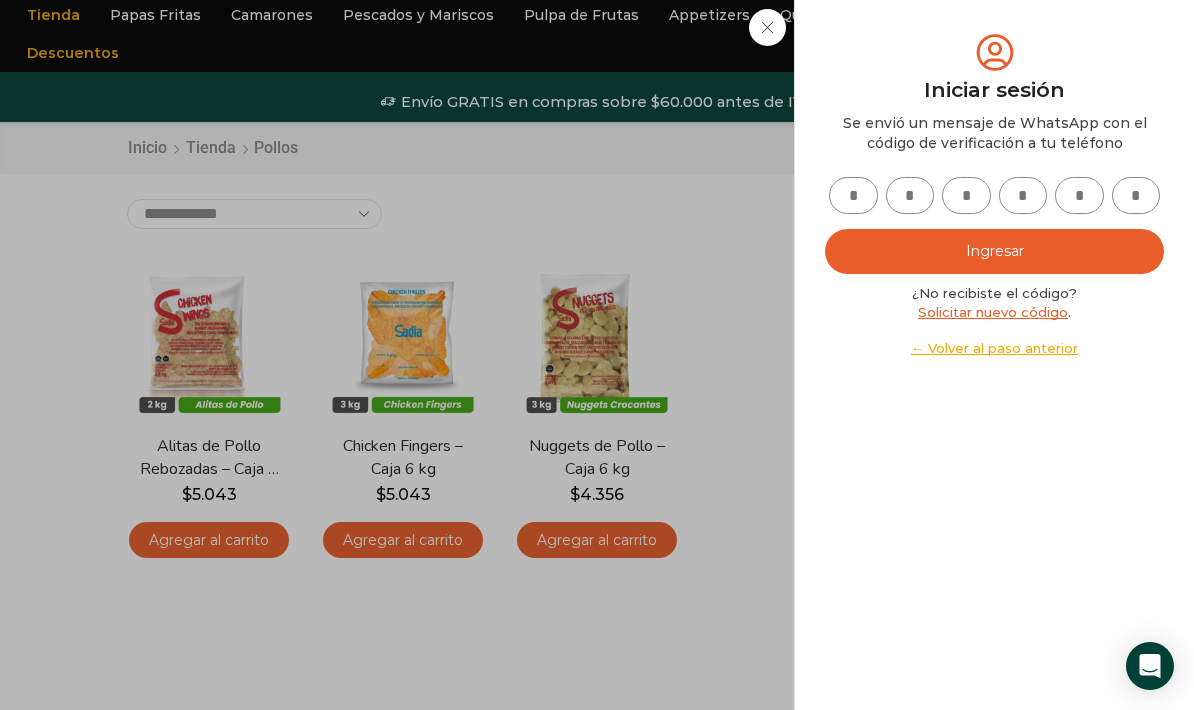 click at bounding box center (853, 195) 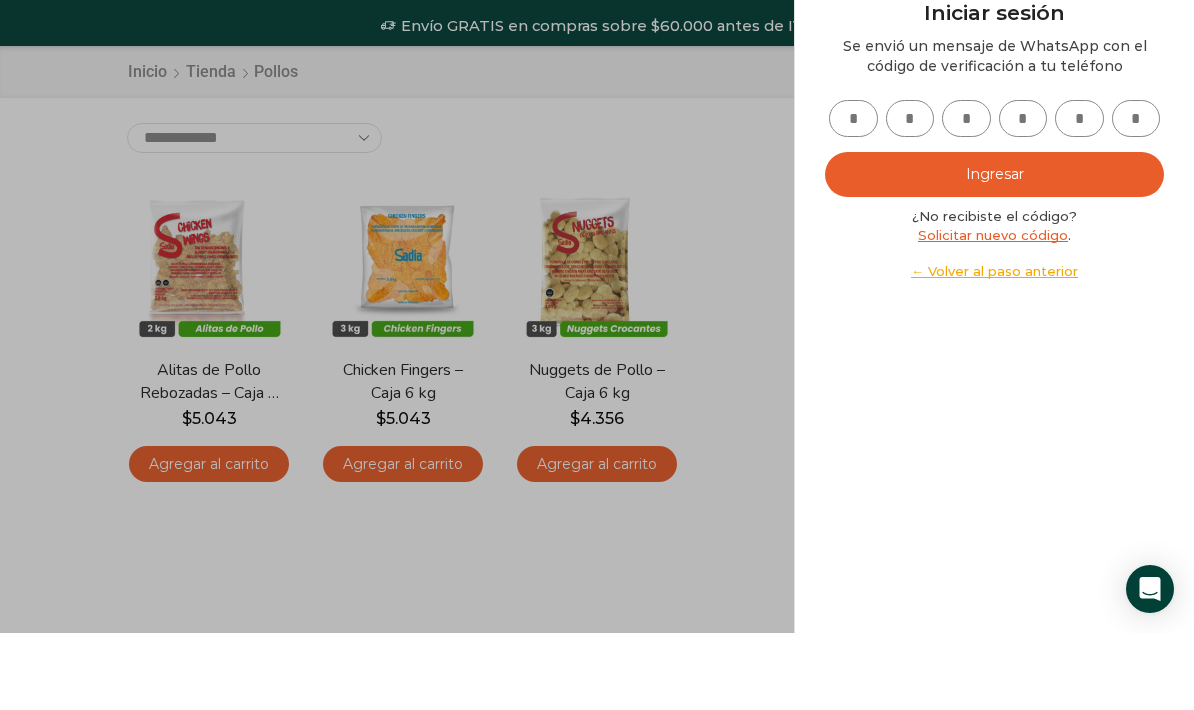 type on "*" 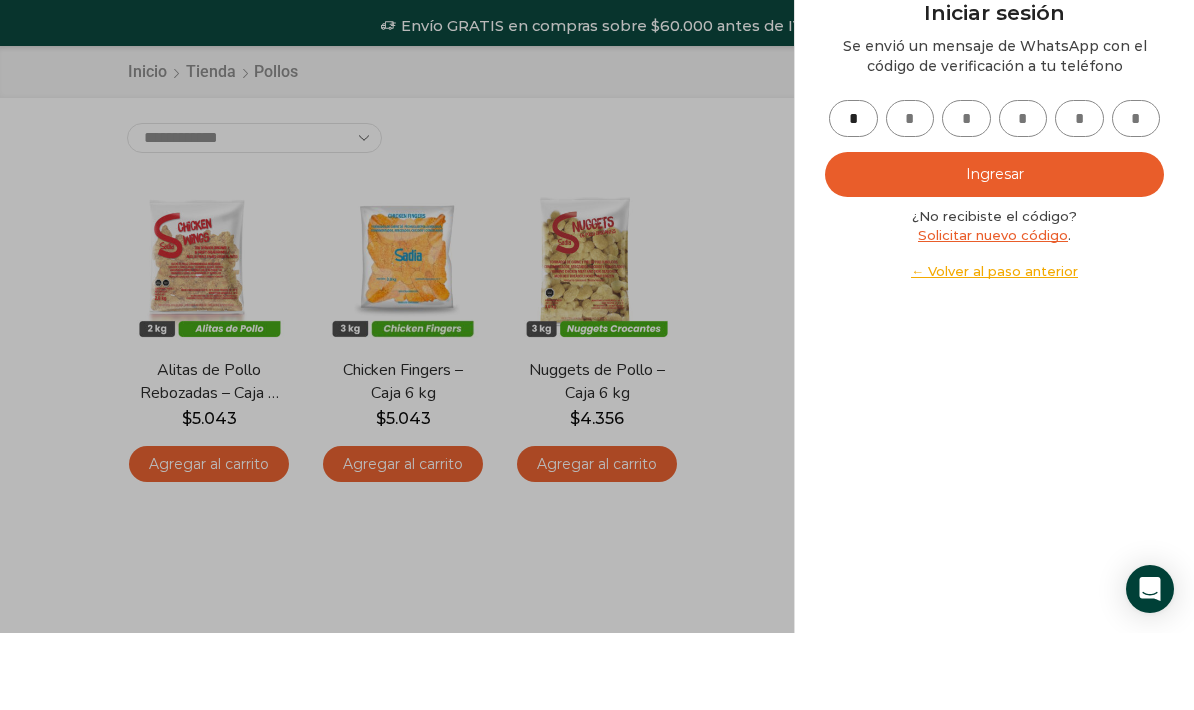 type on "*" 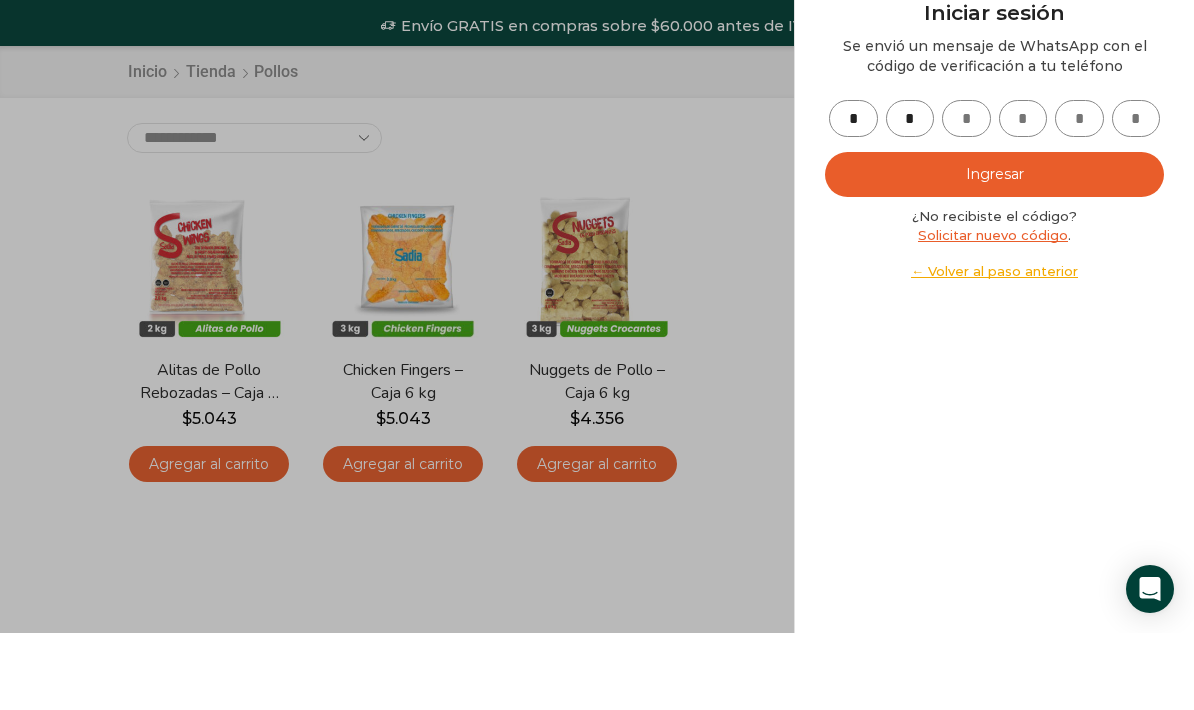 type on "*" 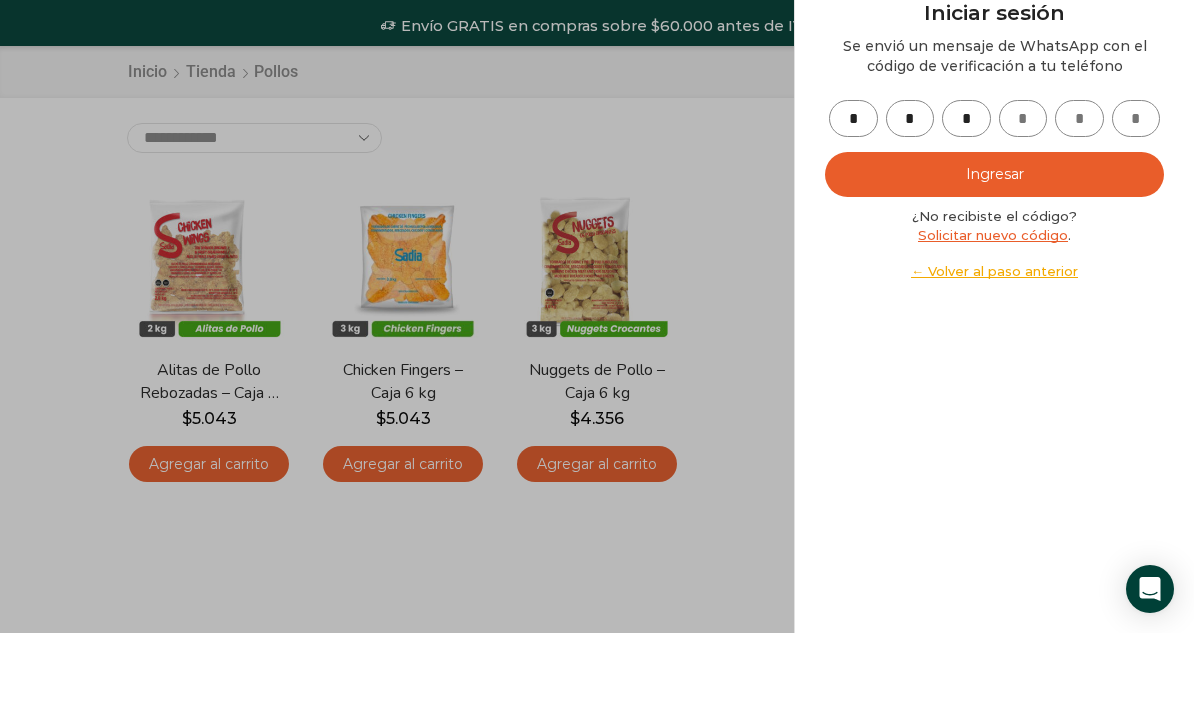 type on "*" 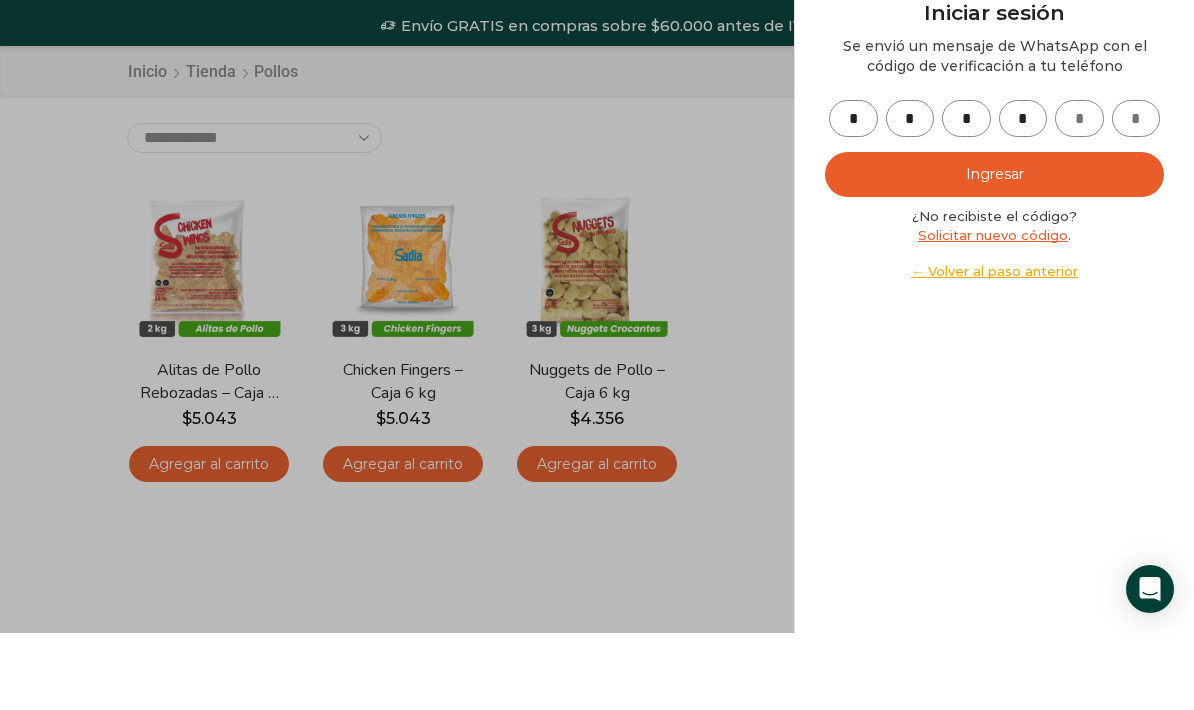 type on "*" 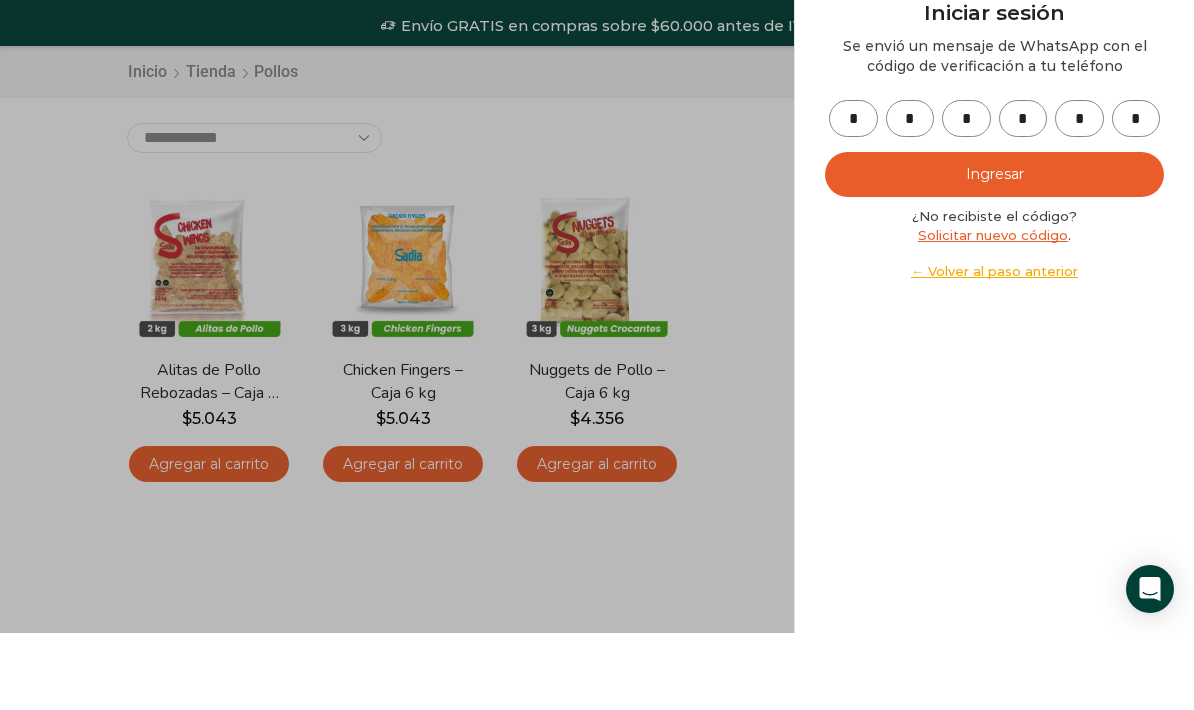 type on "*" 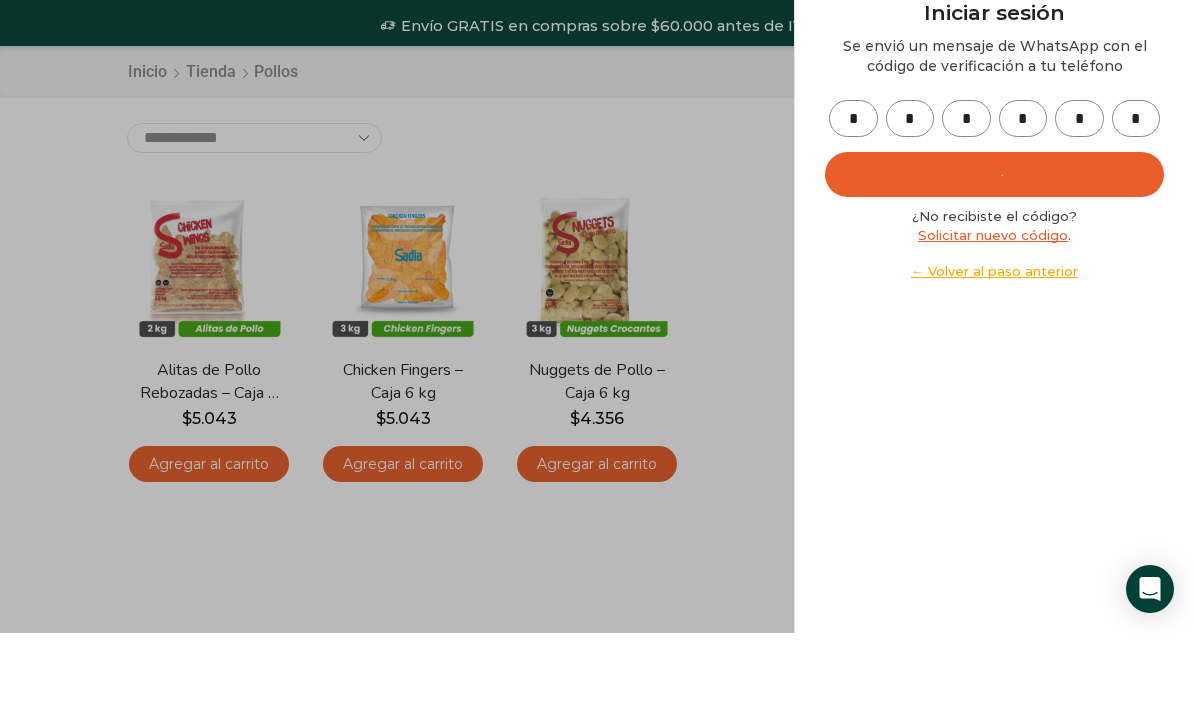 scroll, scrollTop: 154, scrollLeft: 0, axis: vertical 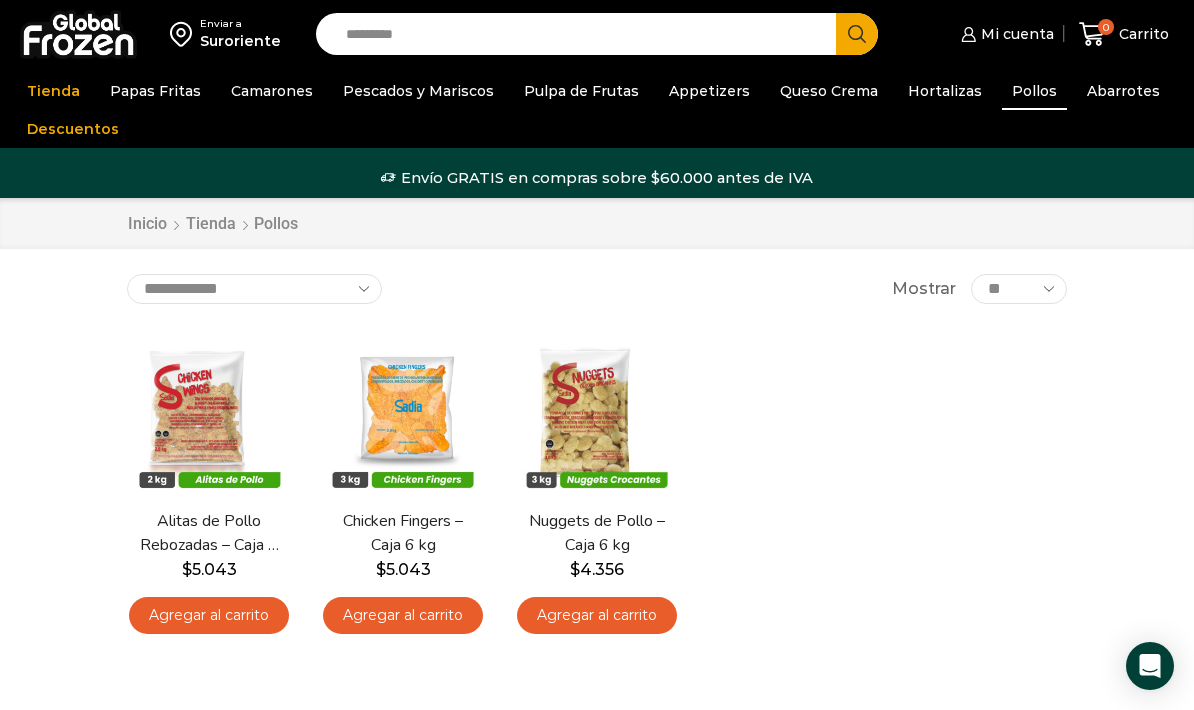 click on "Camarones" at bounding box center (272, 91) 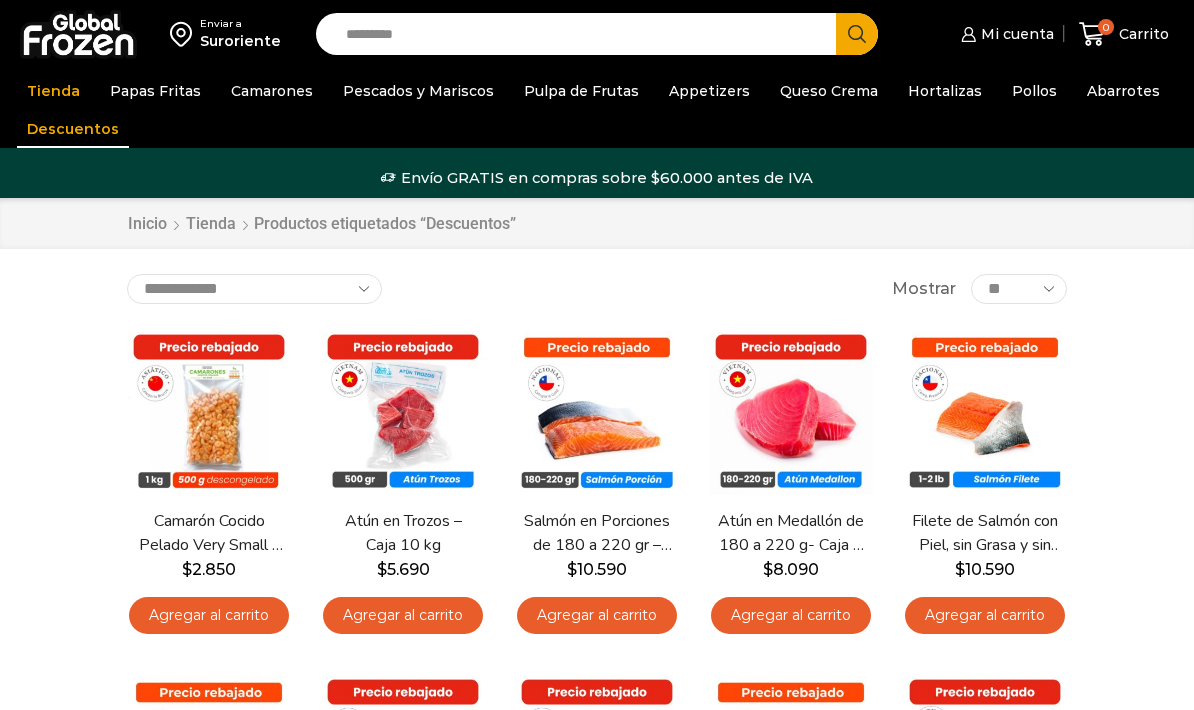scroll, scrollTop: 0, scrollLeft: 0, axis: both 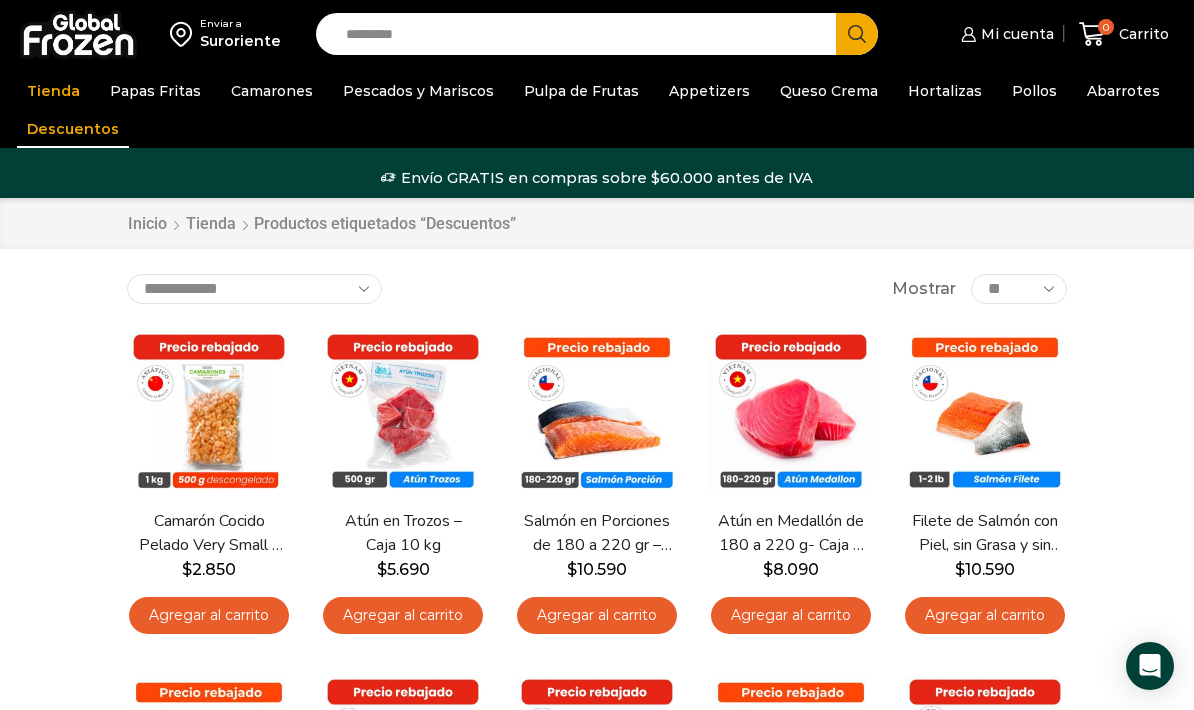 click on "Papas Fritas" at bounding box center (155, 91) 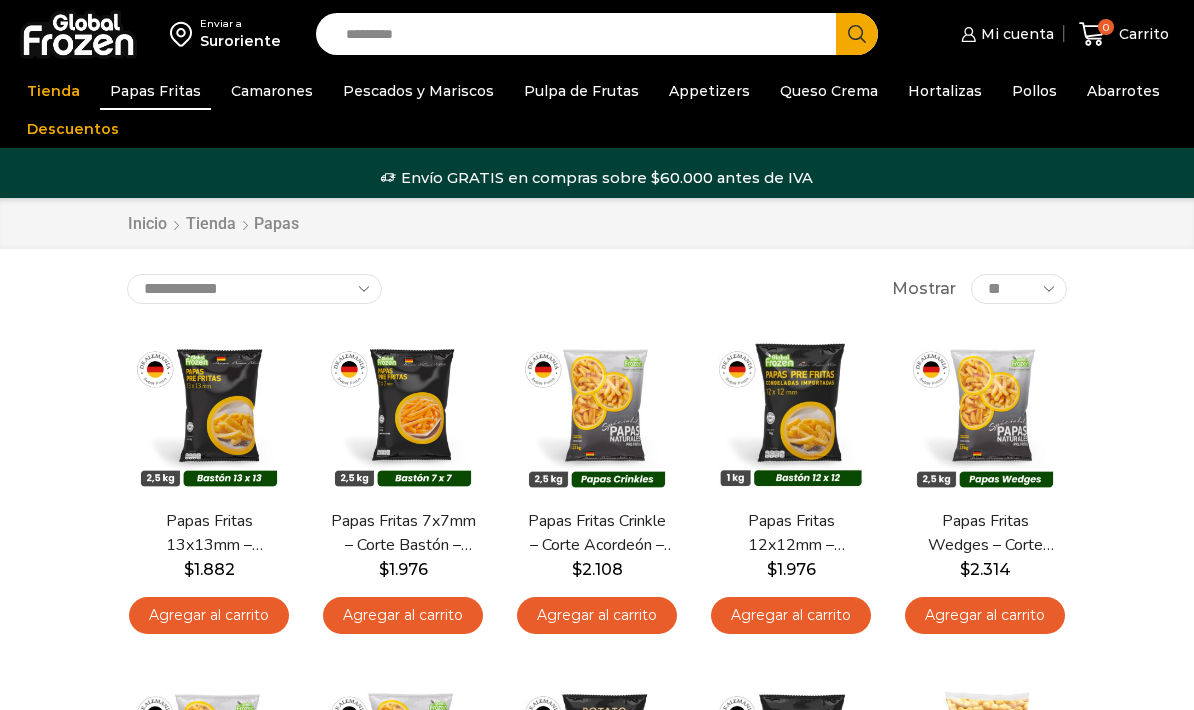scroll, scrollTop: 0, scrollLeft: 0, axis: both 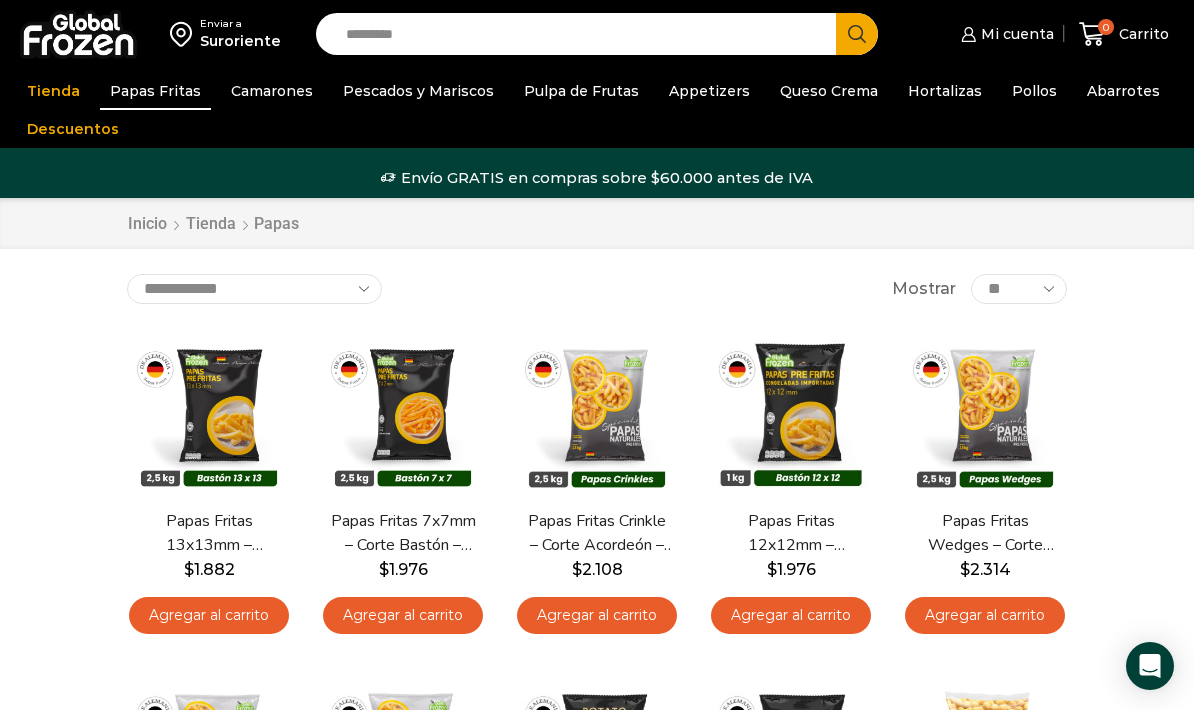 click on "Agregar al carrito" at bounding box center [209, 615] 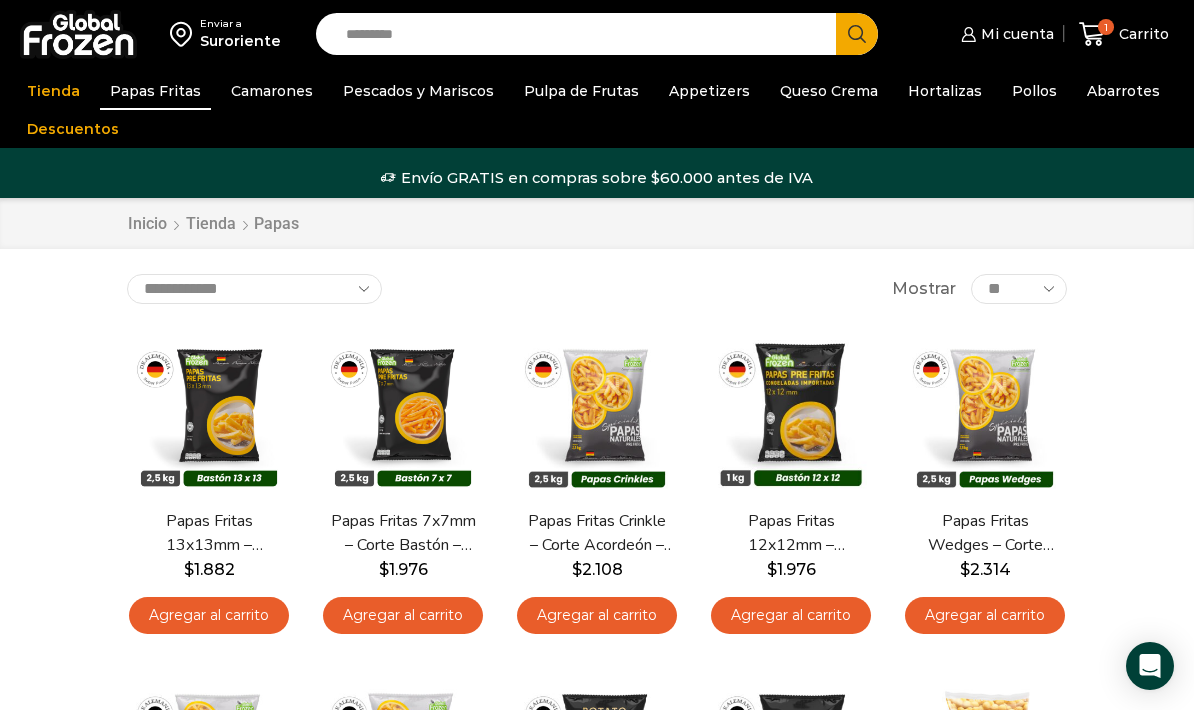 click on "**********" at bounding box center [597, 857] 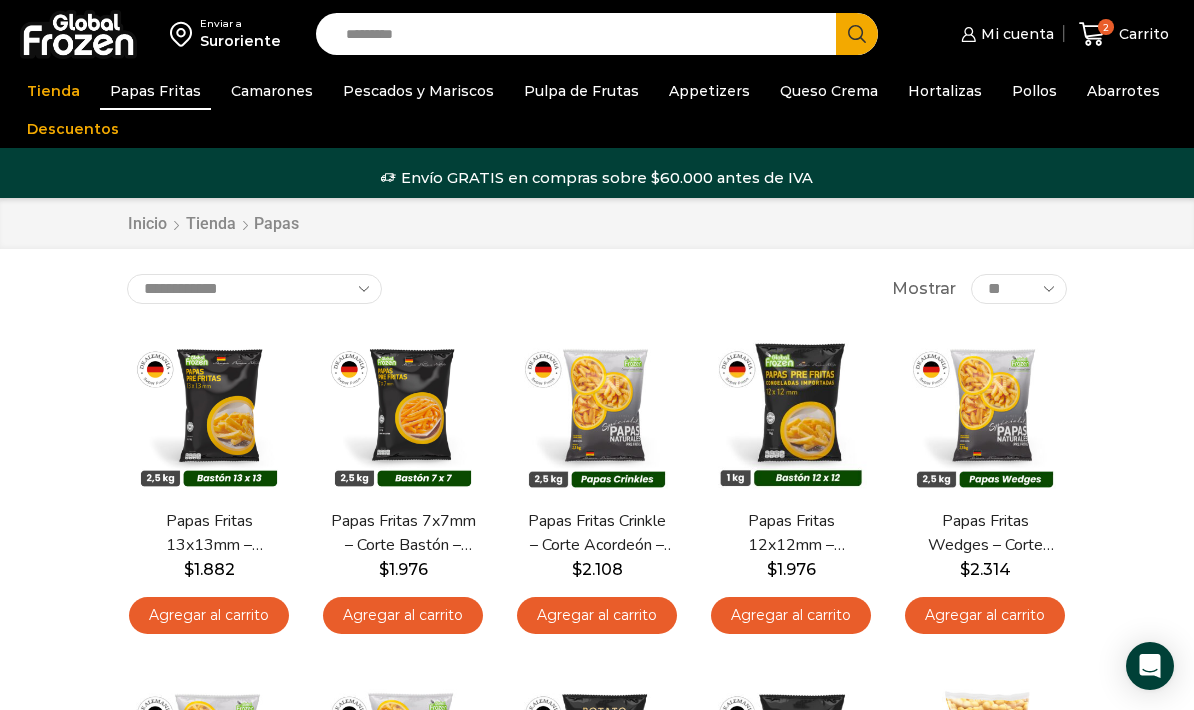 click on "**********" at bounding box center (597, 857) 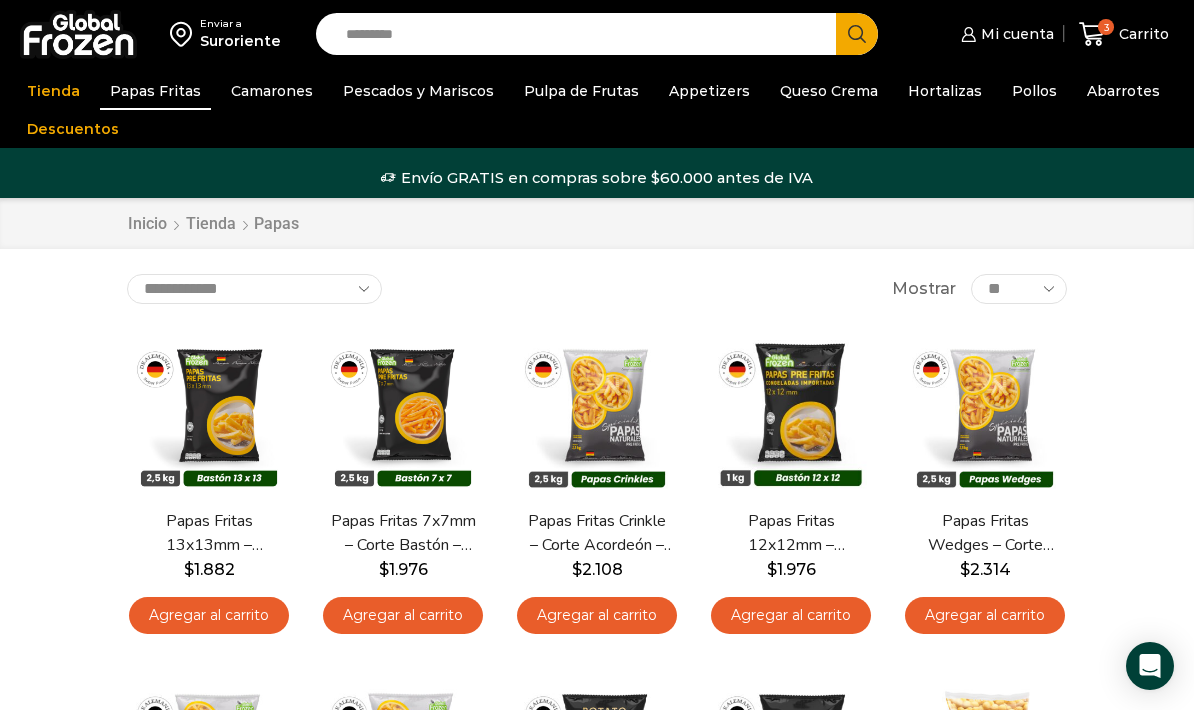 click on "**********" at bounding box center [597, 857] 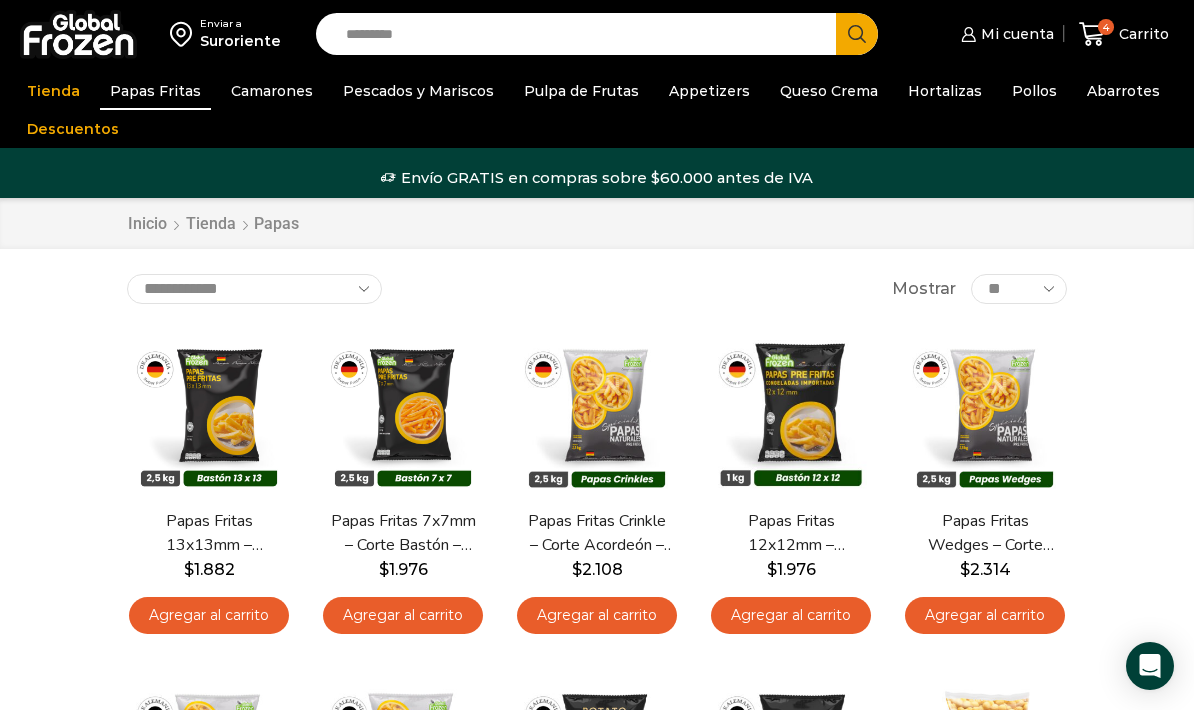click on "Hortalizas" at bounding box center (945, 91) 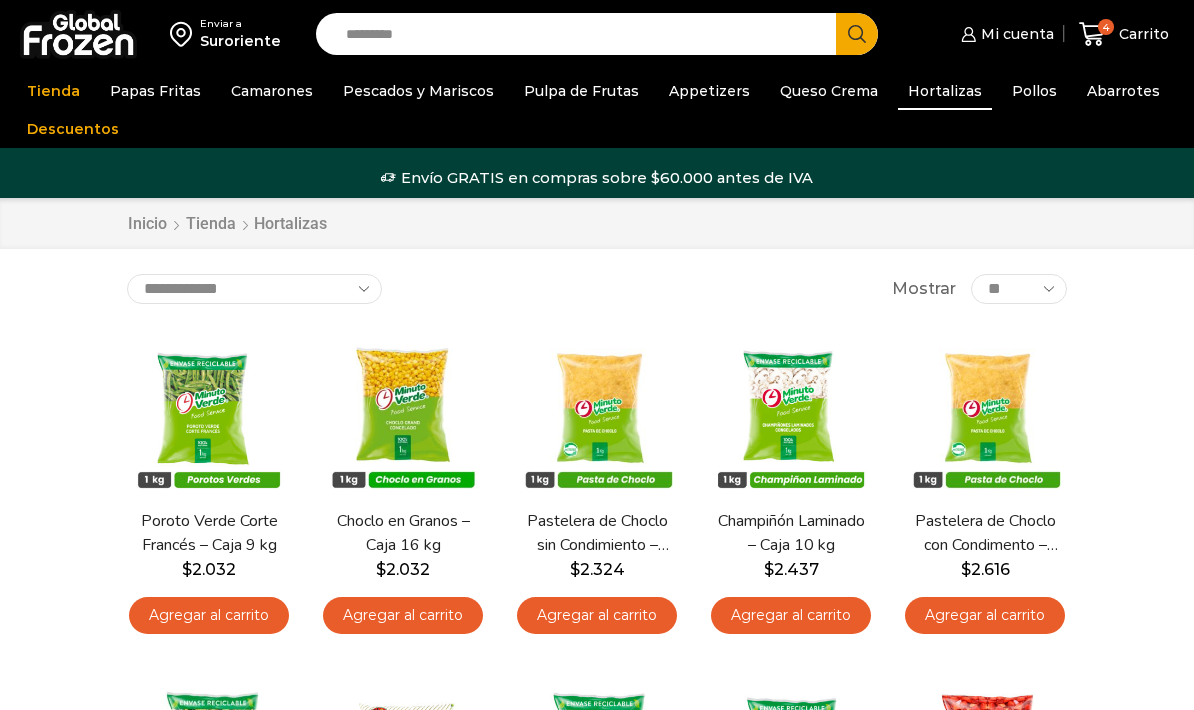 scroll, scrollTop: 0, scrollLeft: 0, axis: both 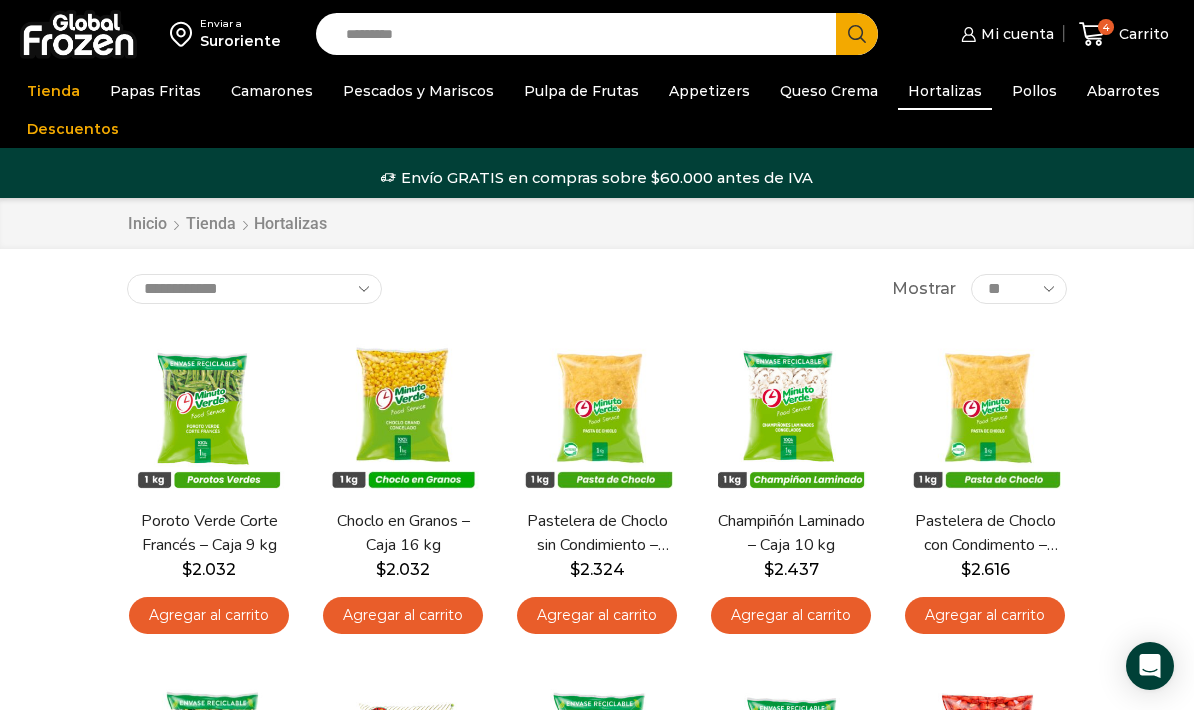 click on "Pollos" at bounding box center [1034, 91] 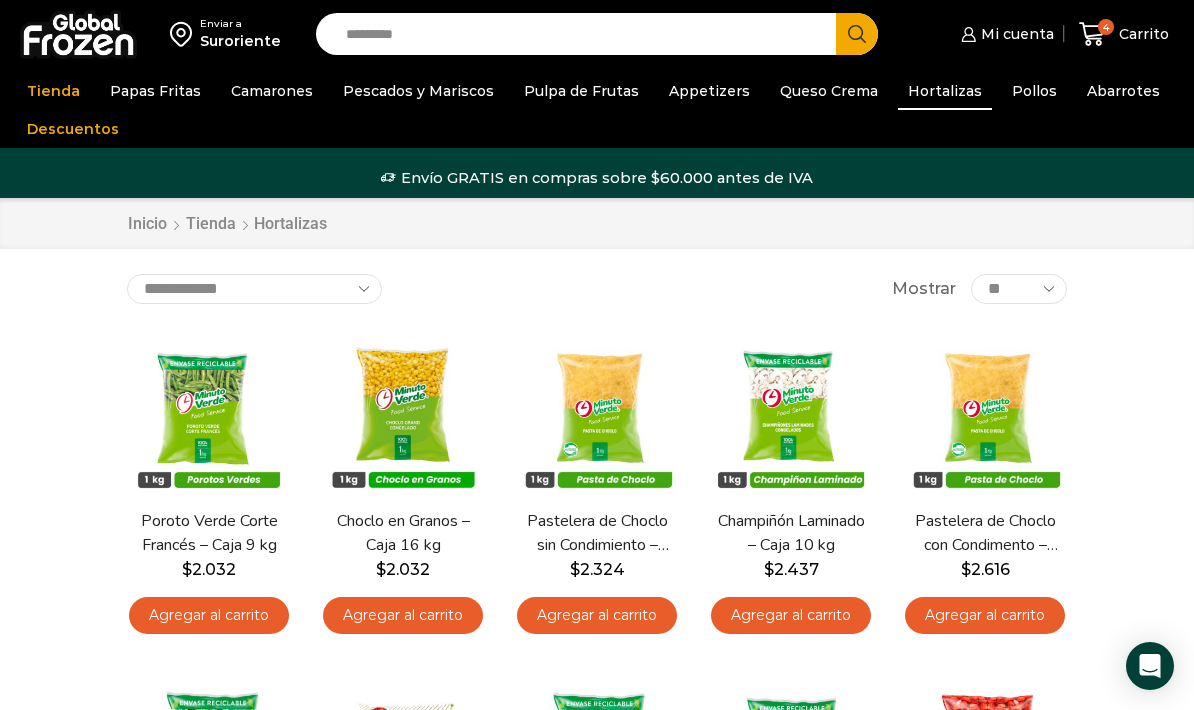click on "Abarrotes" at bounding box center (1123, 91) 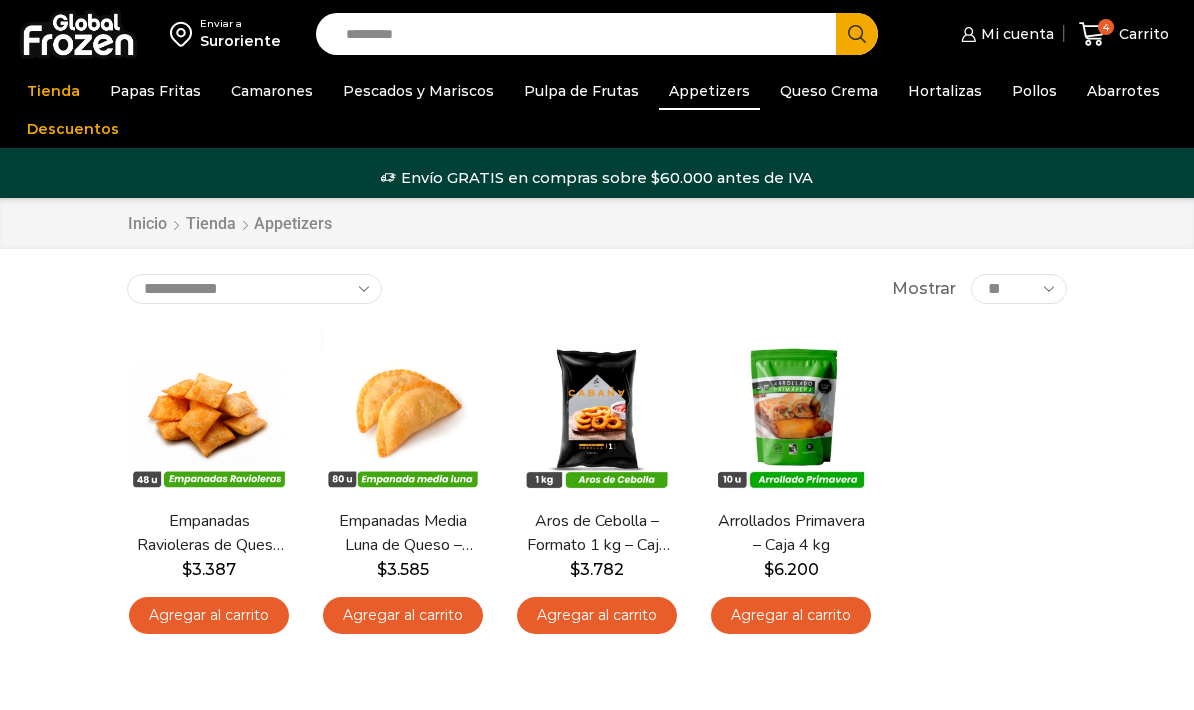 scroll, scrollTop: 0, scrollLeft: 0, axis: both 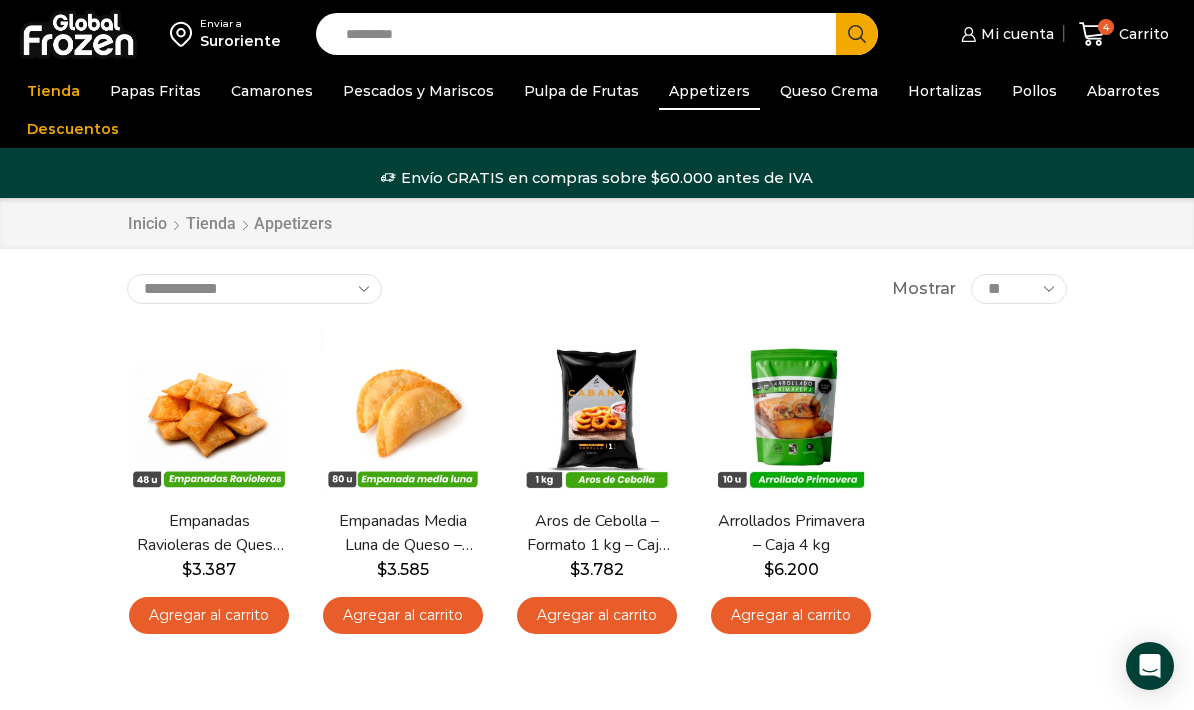 click on "Agregar al carrito" at bounding box center [209, 615] 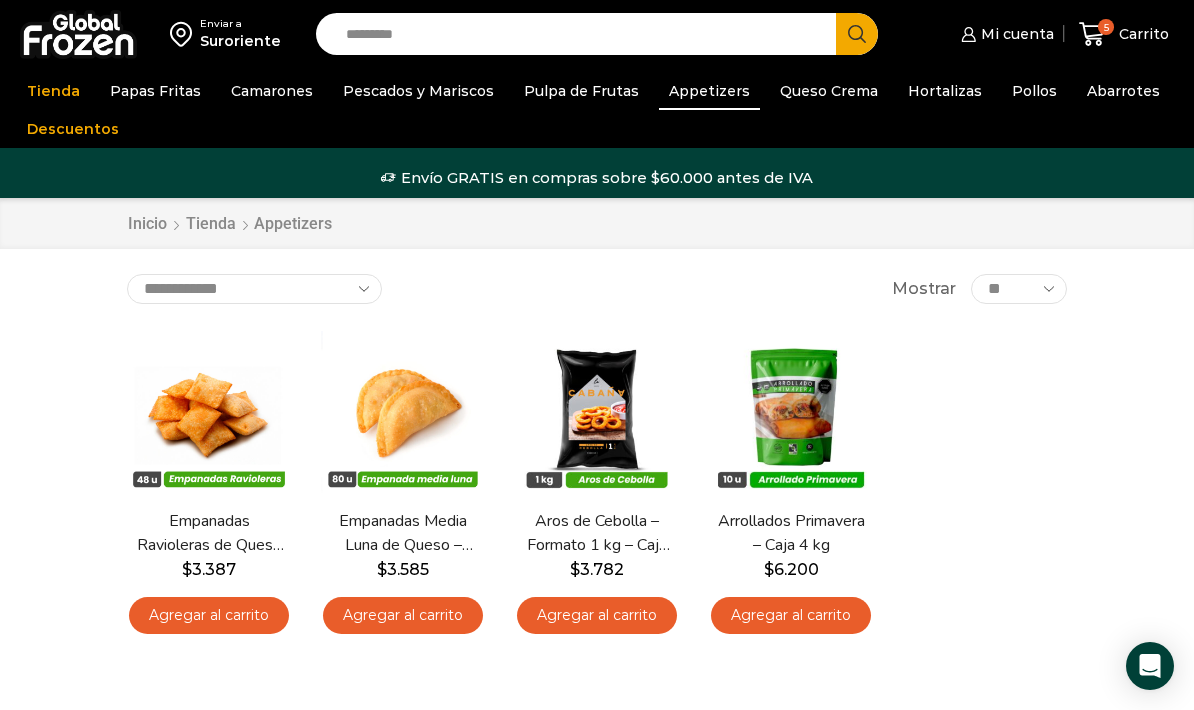 click on "5
Carrito
5
5
Shopping Cart
4 ×  $   $" at bounding box center [1124, 34] 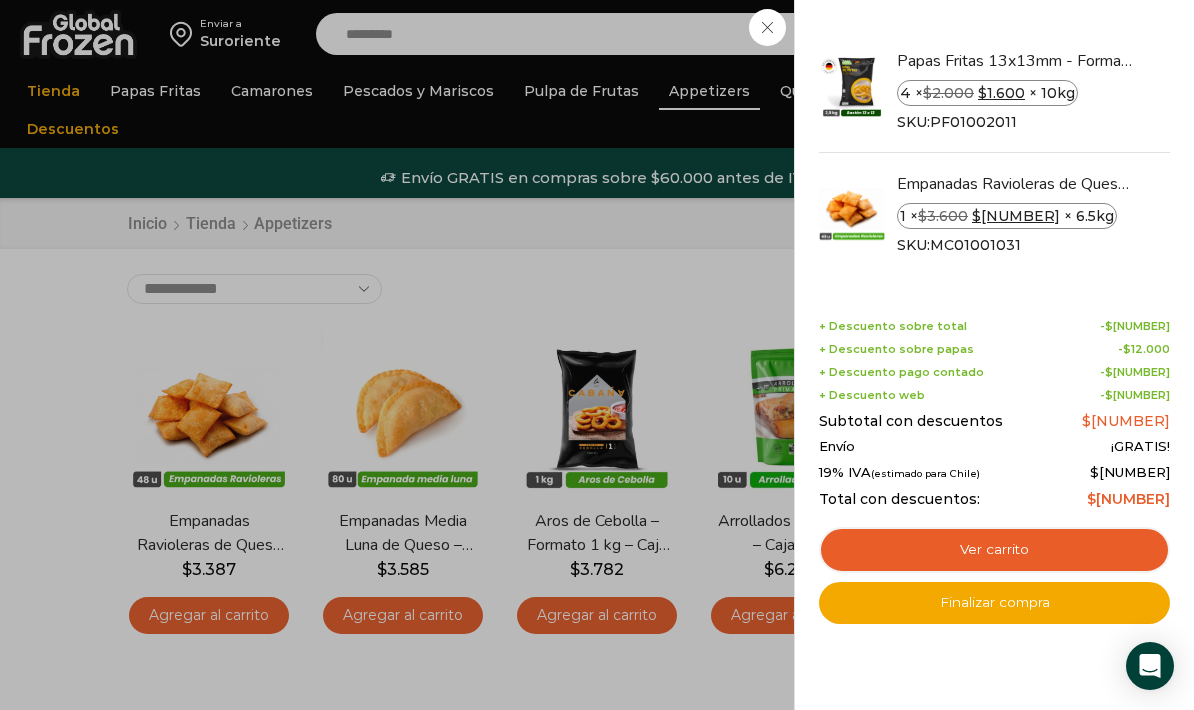click on "Finalizar compra" at bounding box center [994, 603] 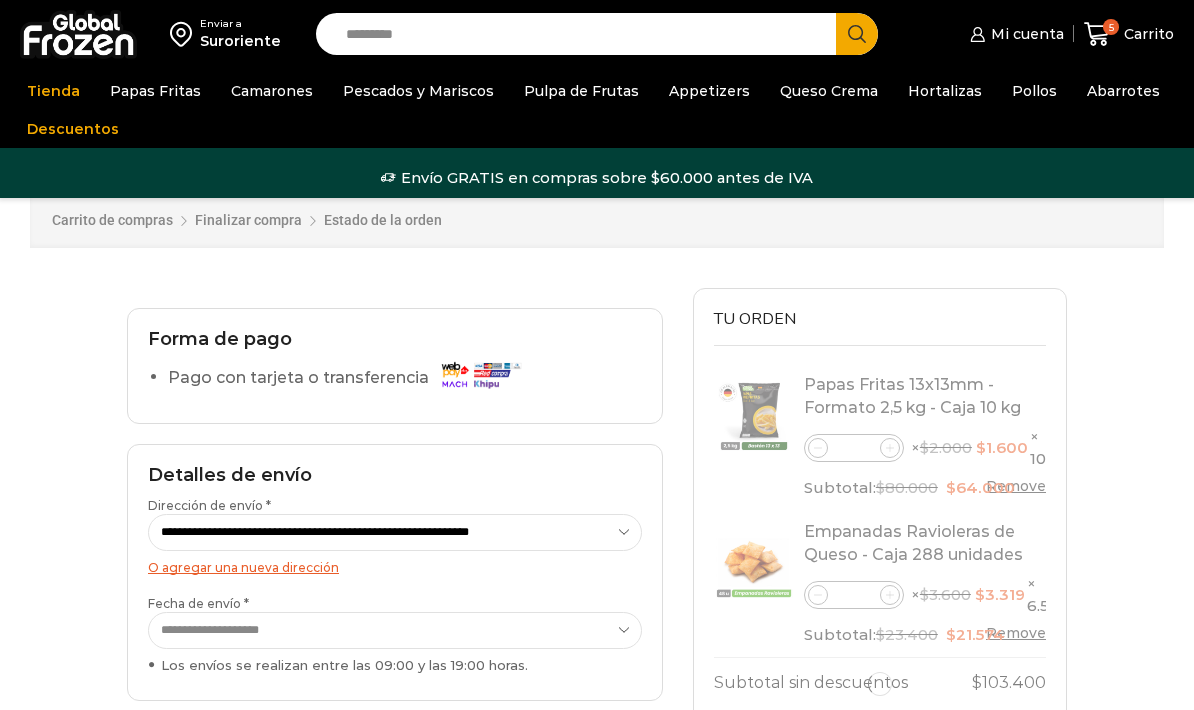 scroll, scrollTop: 0, scrollLeft: 0, axis: both 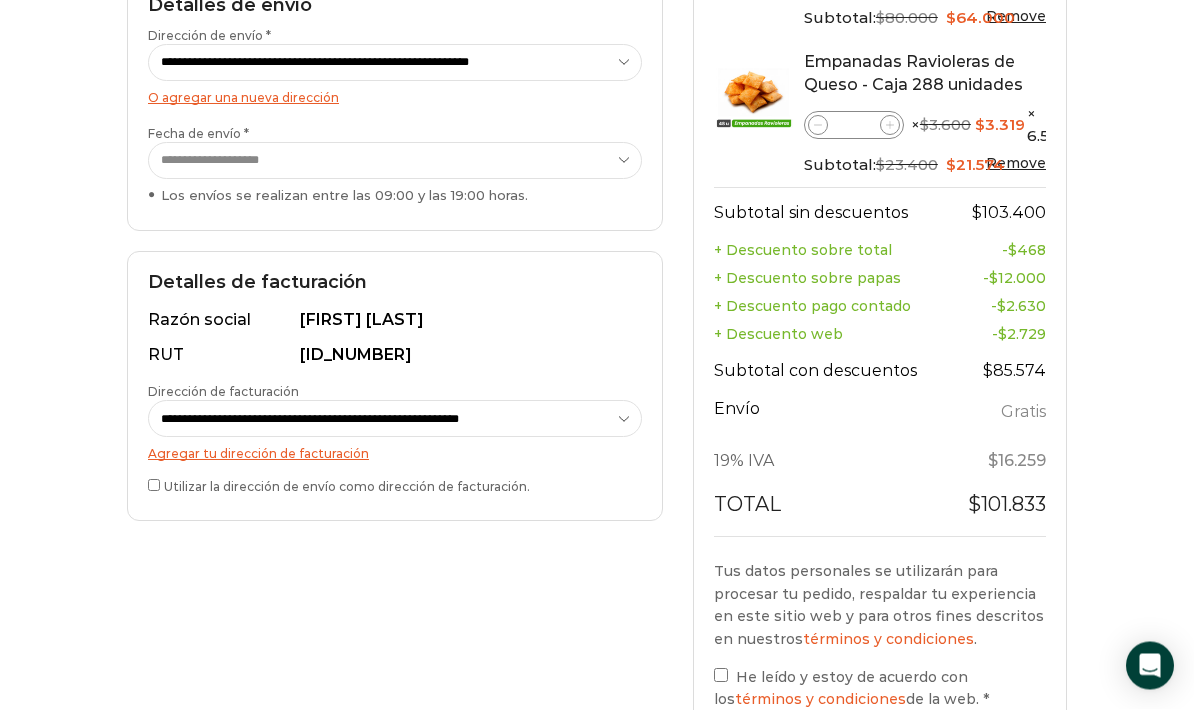 click on "Realizar el pedido" at bounding box center [880, 753] 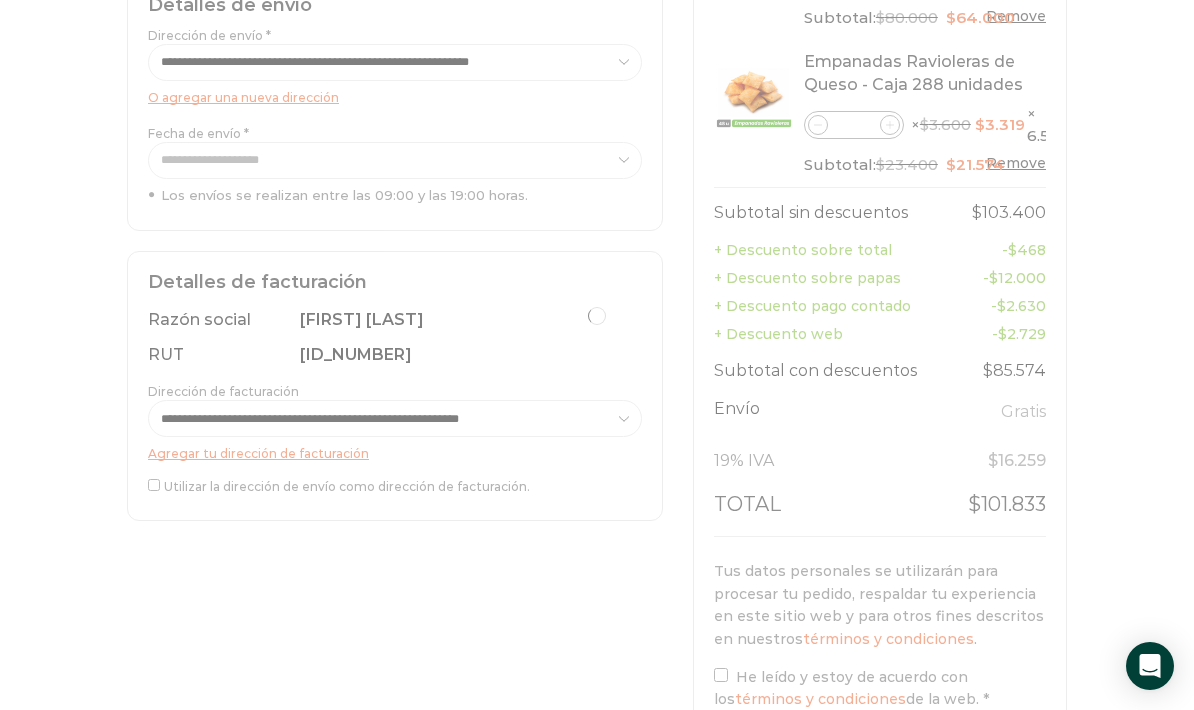 scroll, scrollTop: 550, scrollLeft: 0, axis: vertical 